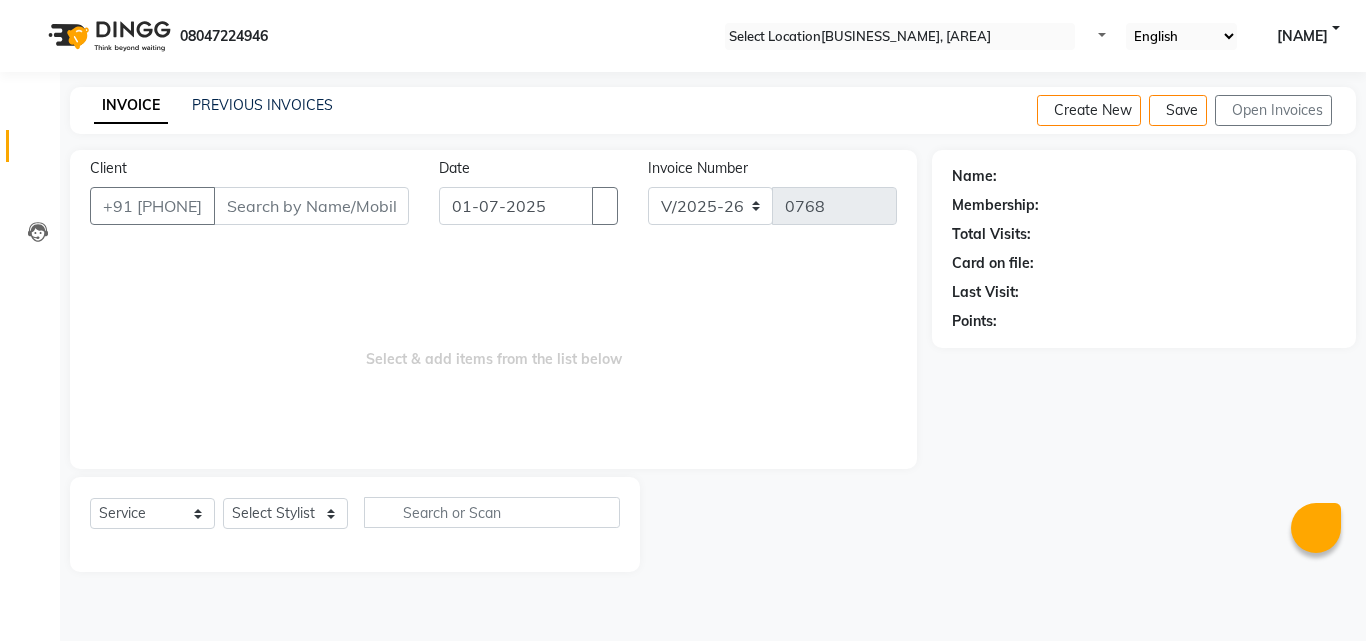 scroll, scrollTop: 0, scrollLeft: 0, axis: both 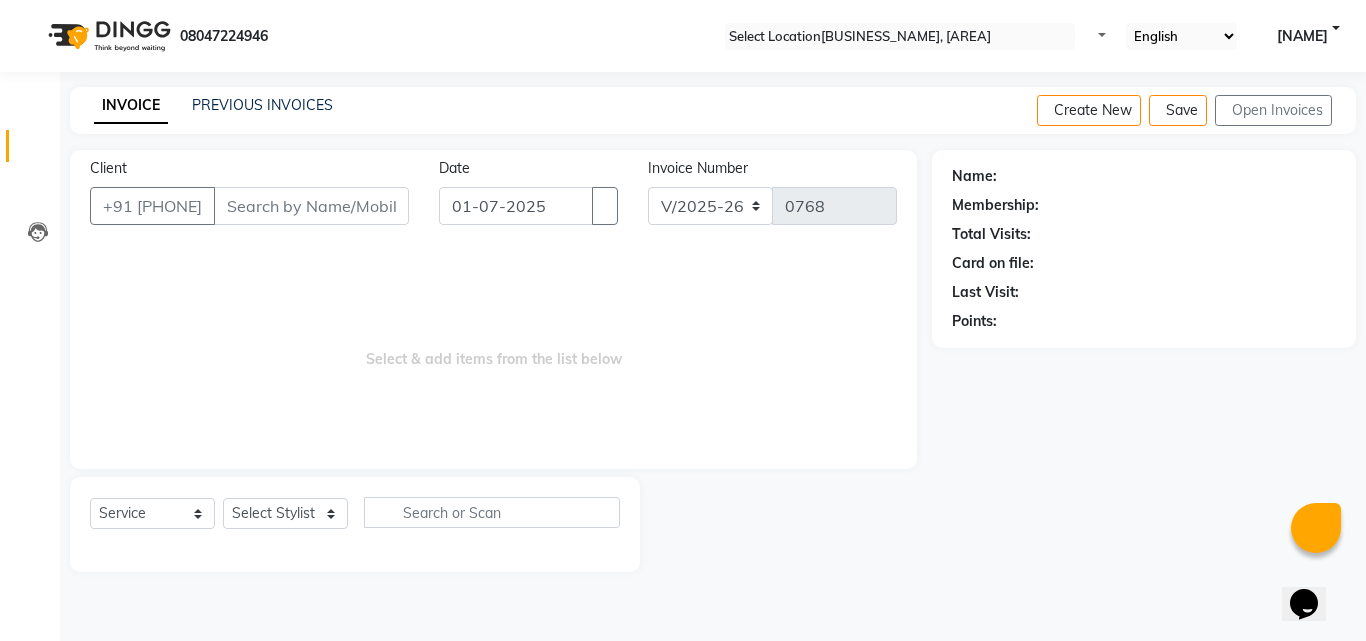 click on "Select & add items from the list below" at bounding box center [493, 349] 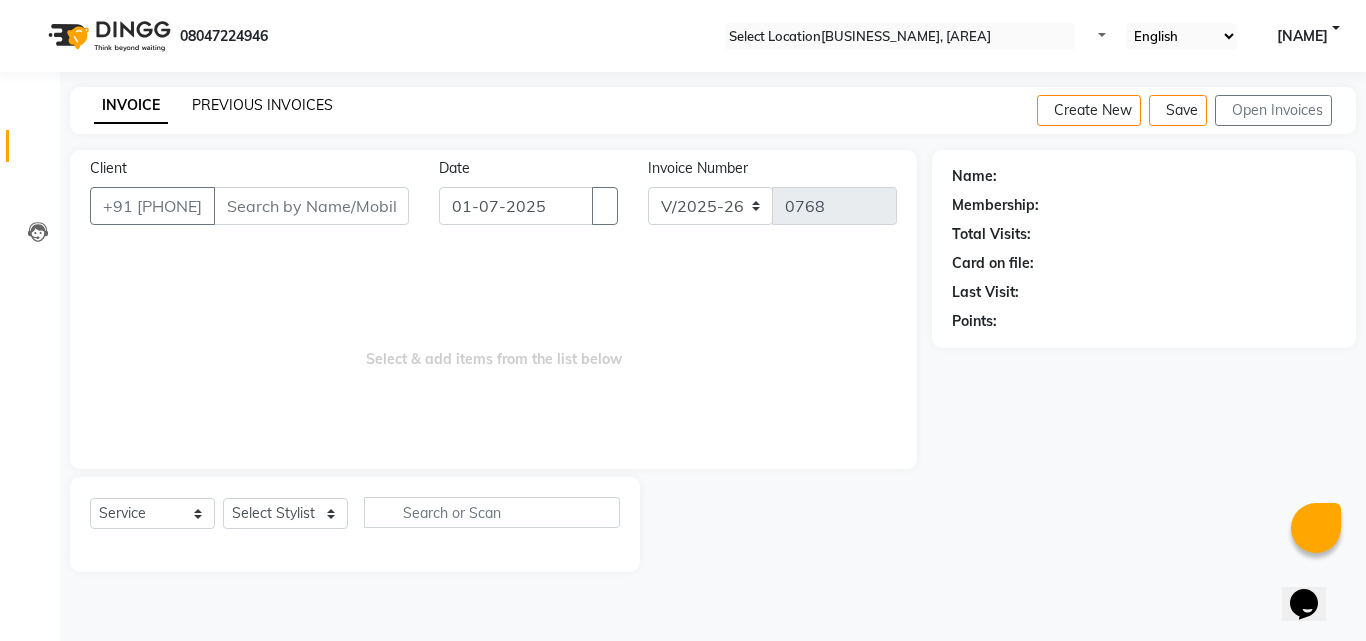 click on "PREVIOUS INVOICES" at bounding box center [262, 105] 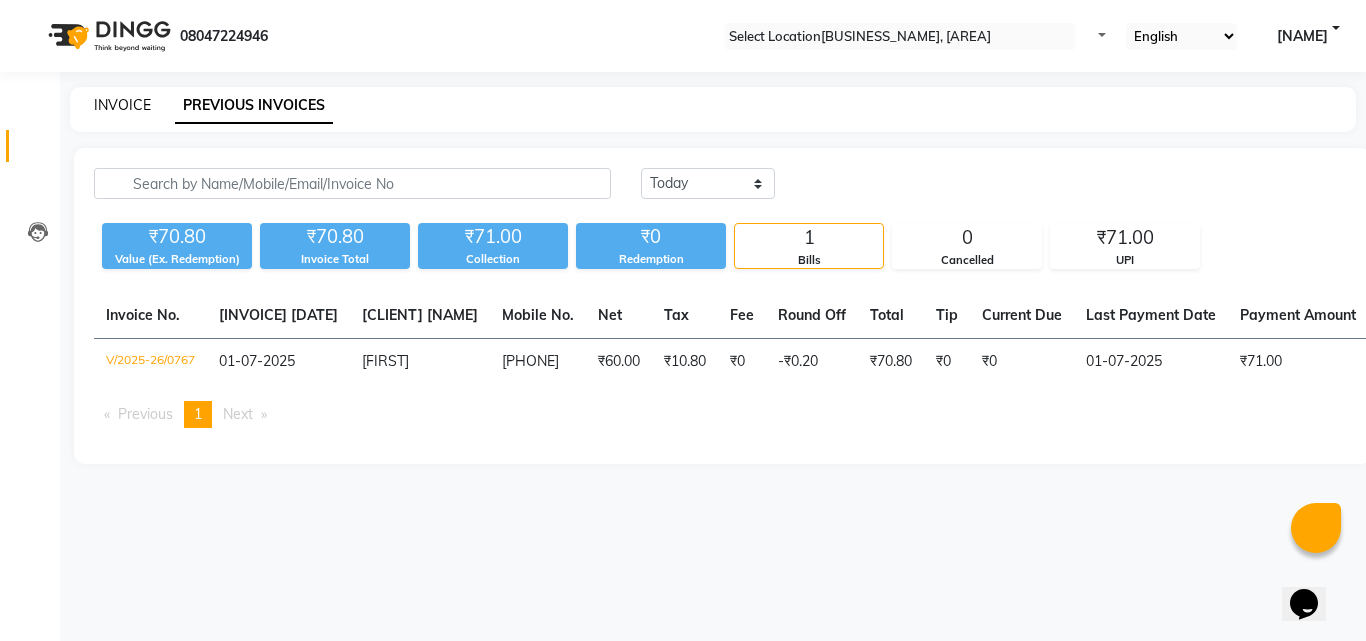 click on "INVOICE" at bounding box center [122, 105] 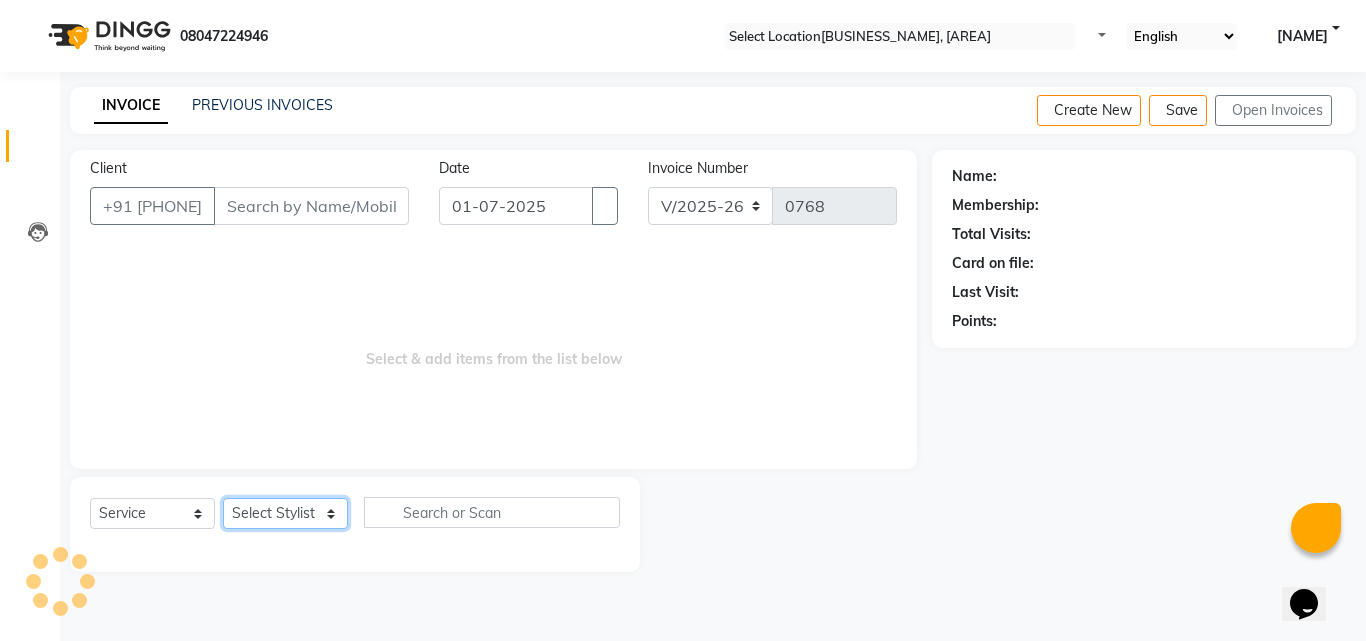 click on "Select Stylist" at bounding box center (285, 513) 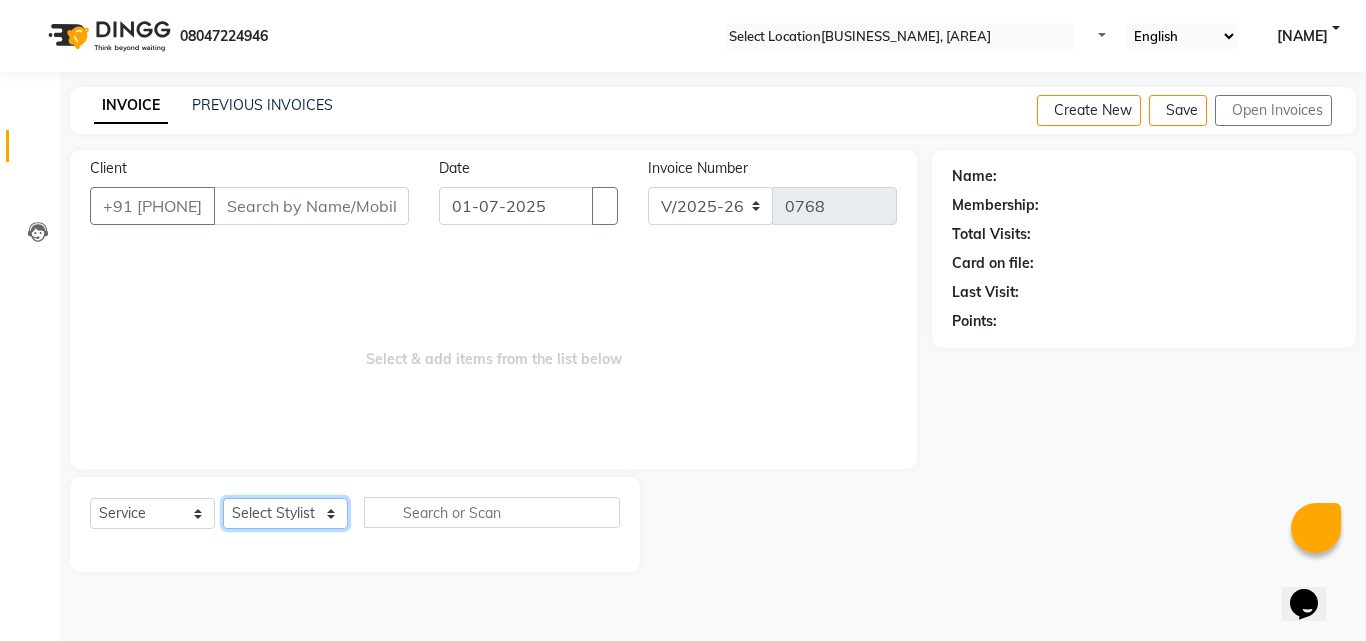 select on "76778" 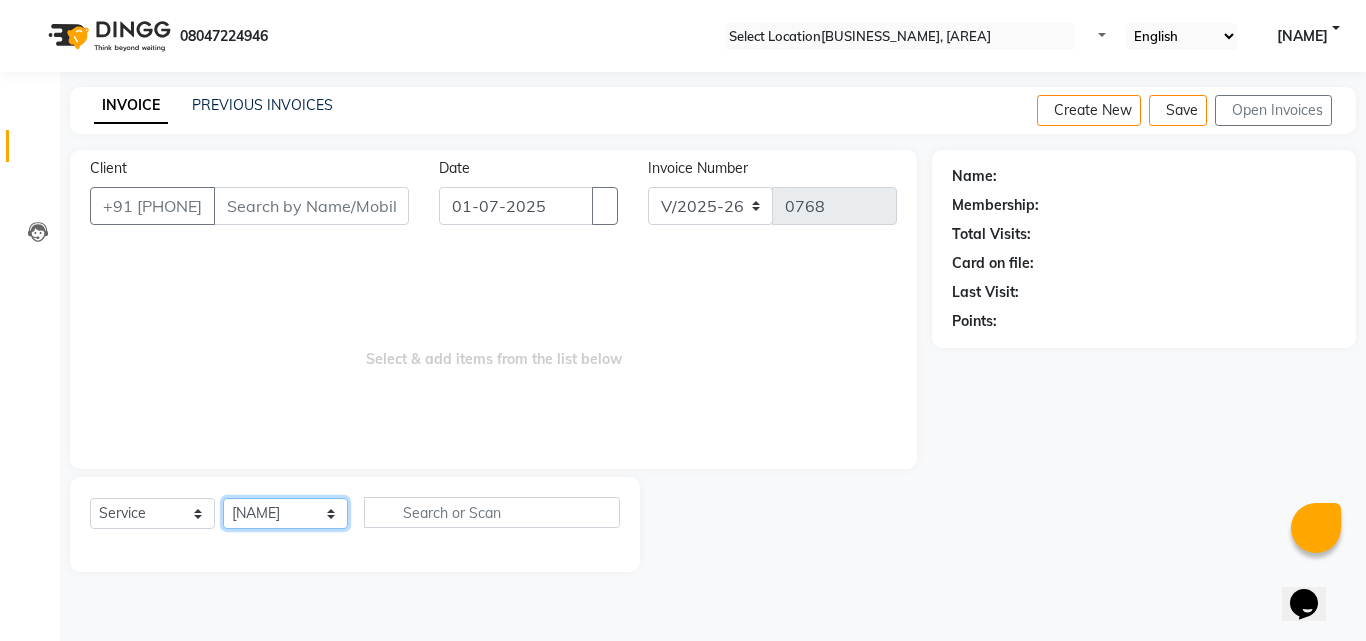 click on "Select Stylist [NAME] [NAME] [NAME] [NAME] [NAME] [NAME] [NAME] [NAME] [NAME] [NAME]" at bounding box center [285, 513] 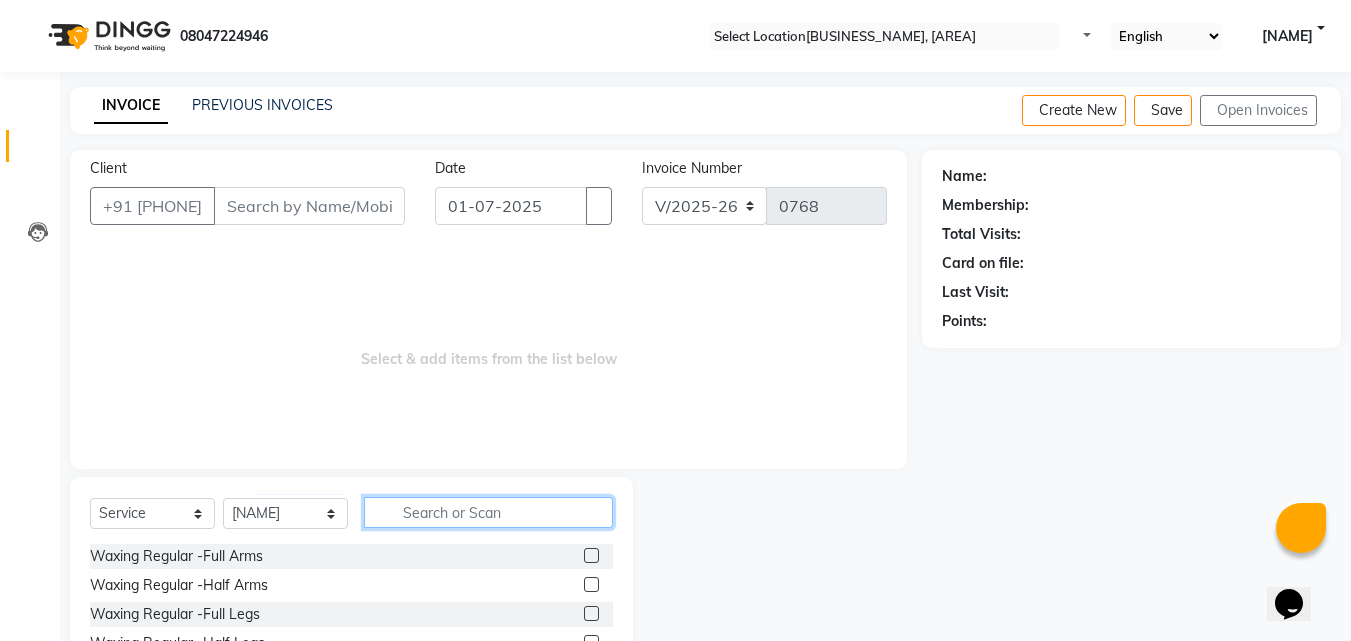 click at bounding box center [488, 512] 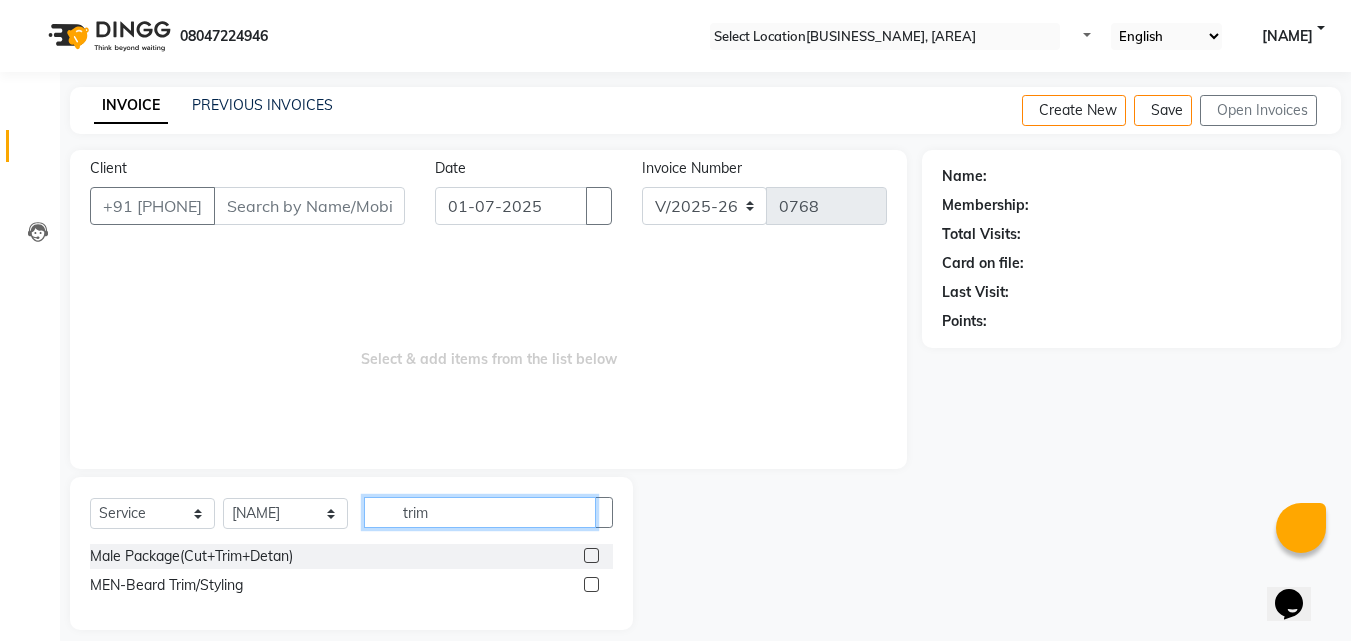 type on "trim" 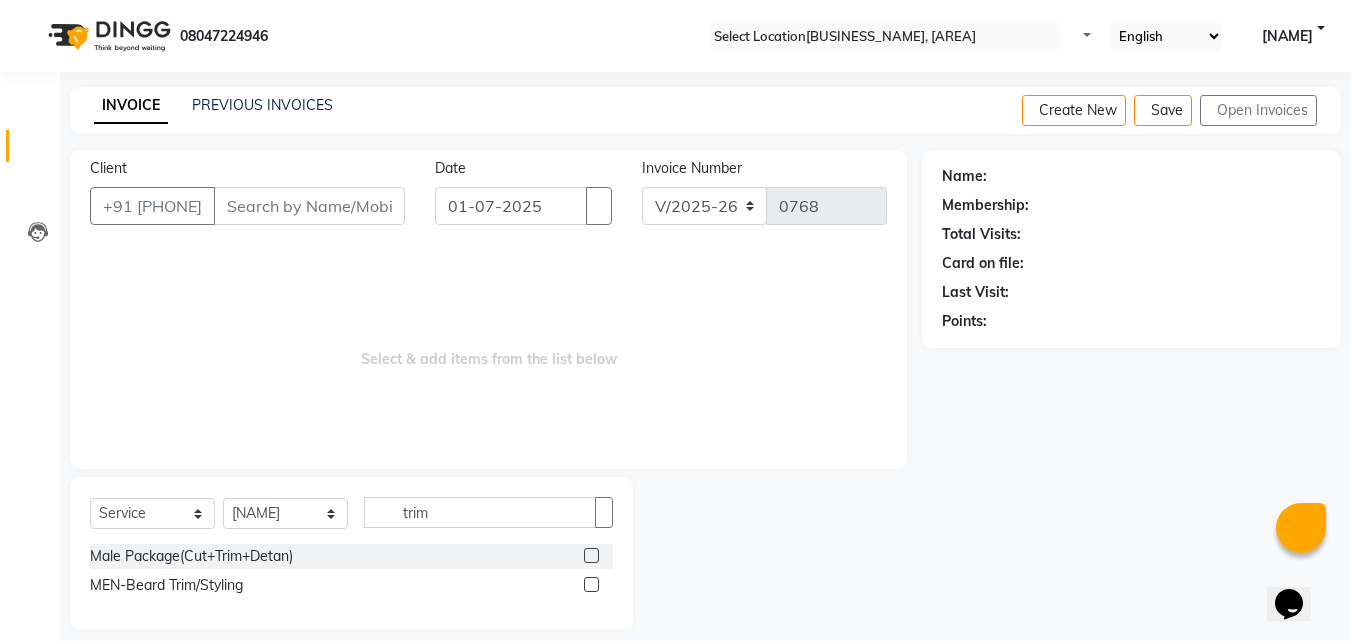 click at bounding box center [591, 584] 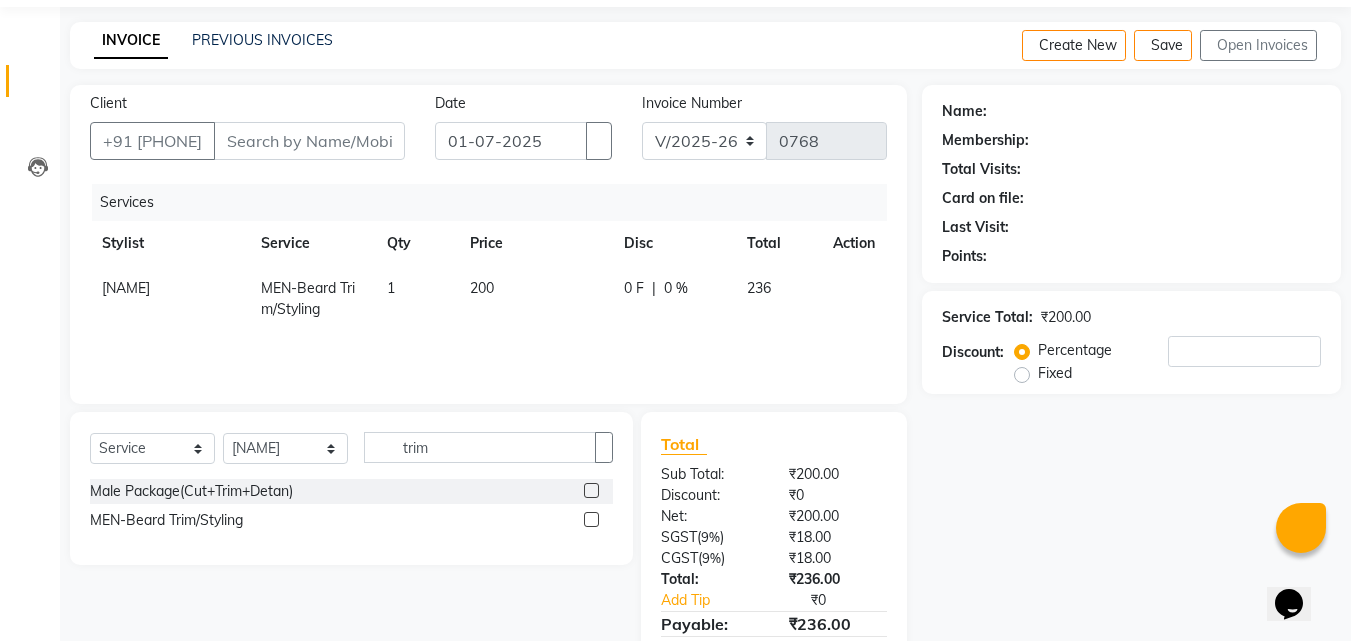 scroll, scrollTop: 100, scrollLeft: 0, axis: vertical 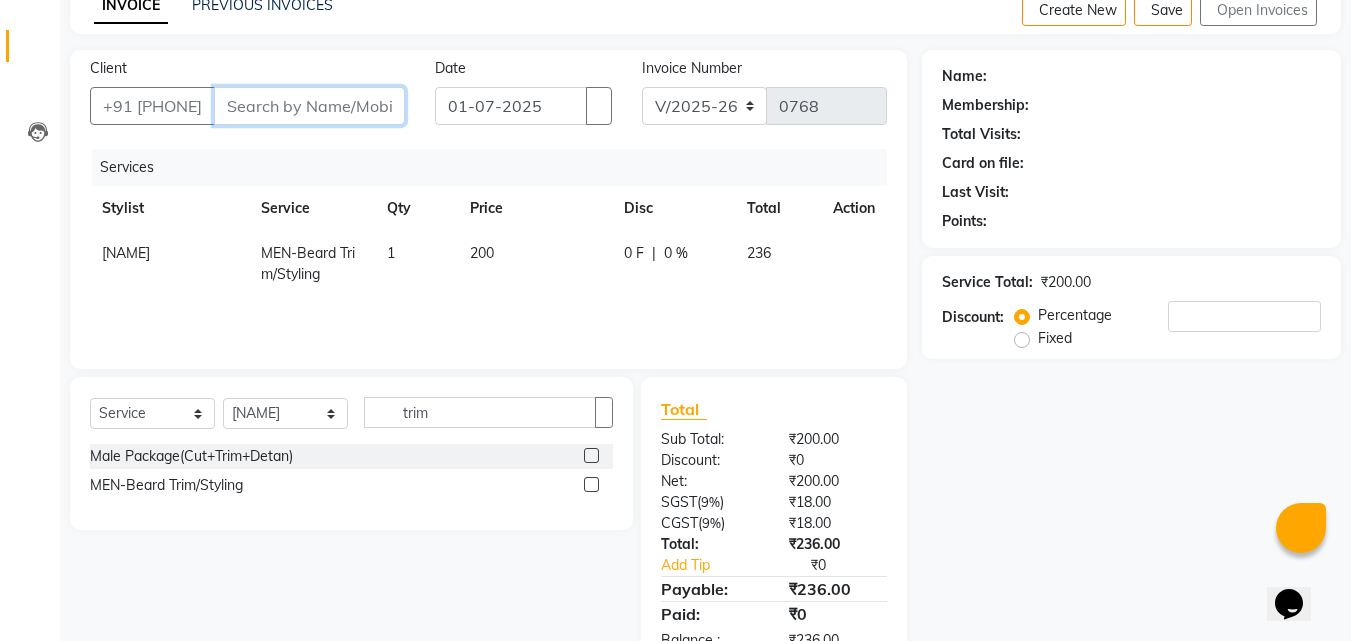 click on "Client" at bounding box center (309, 106) 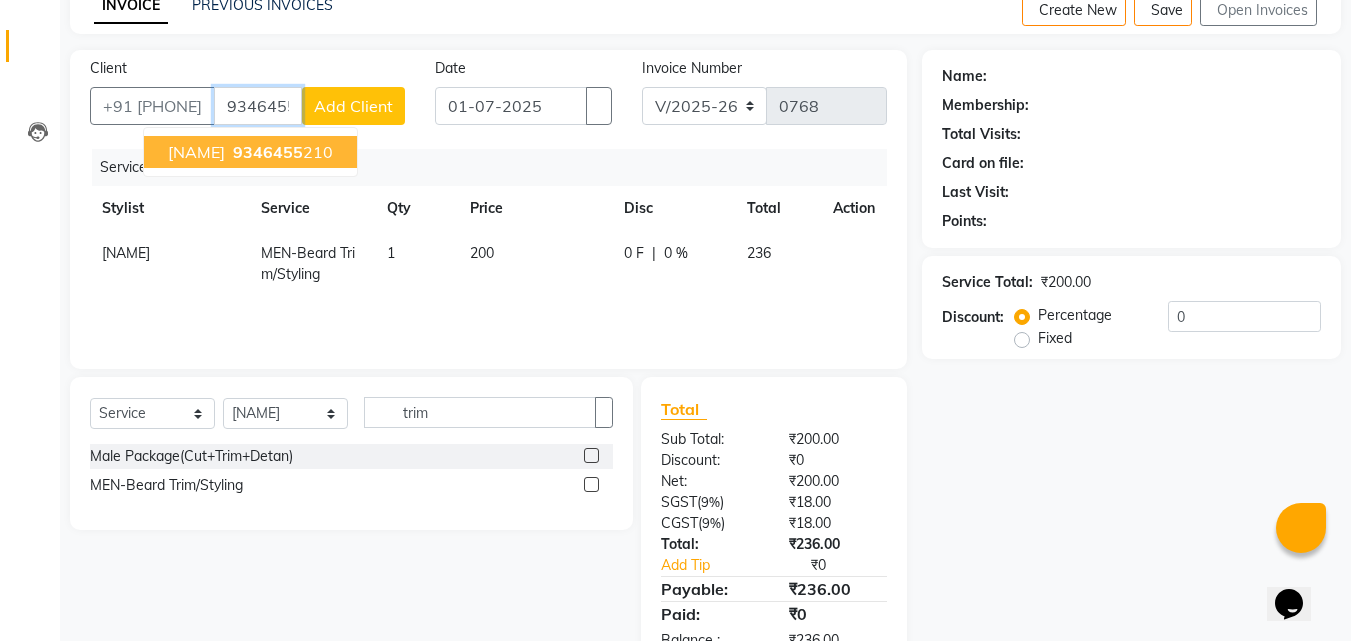 click on "[PHONE]" at bounding box center (281, 152) 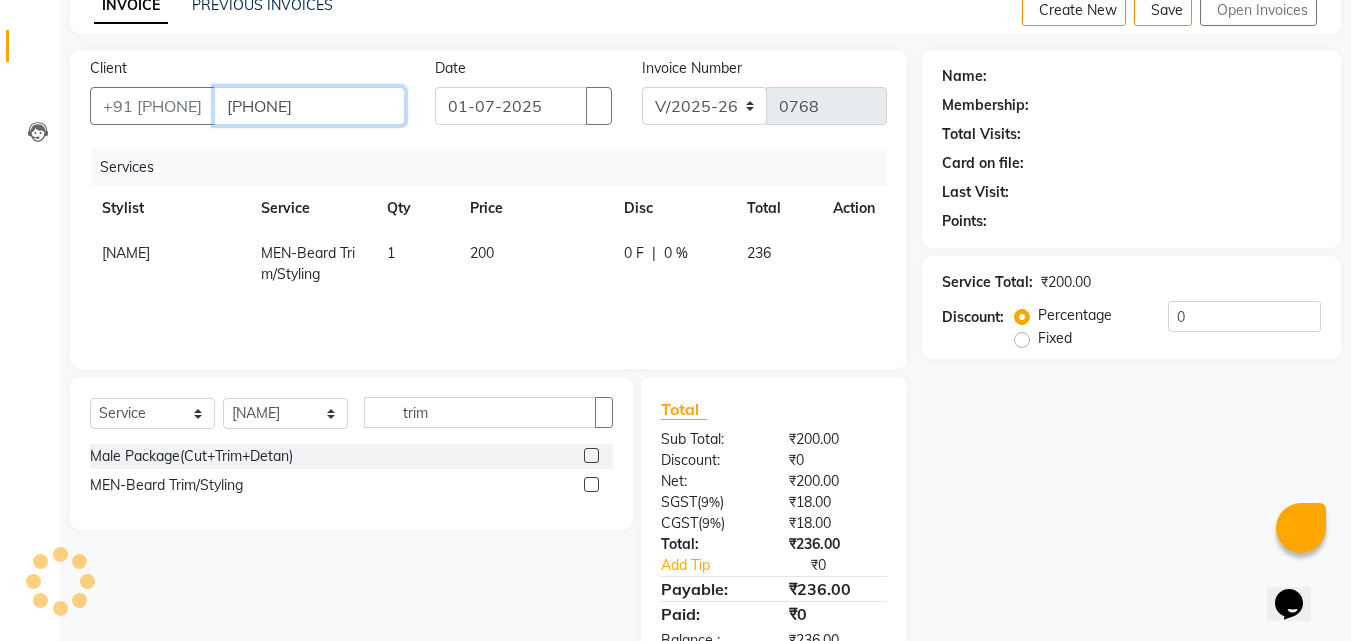 type on "[PHONE]" 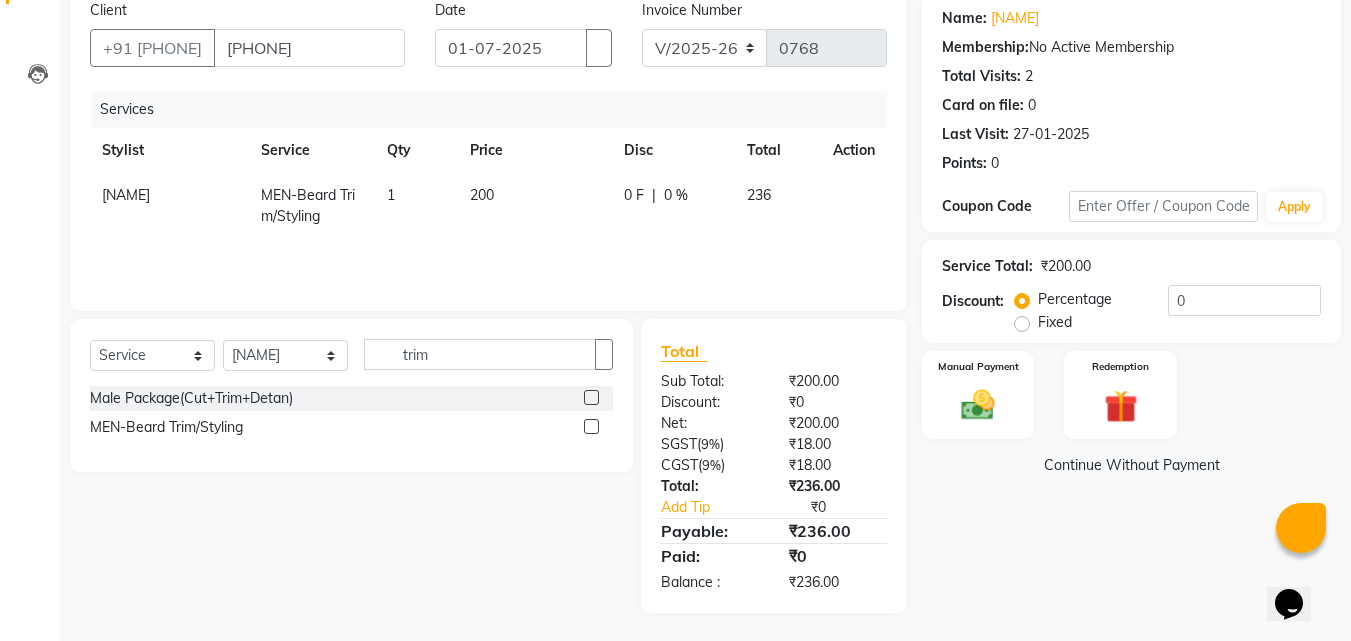 scroll, scrollTop: 159, scrollLeft: 0, axis: vertical 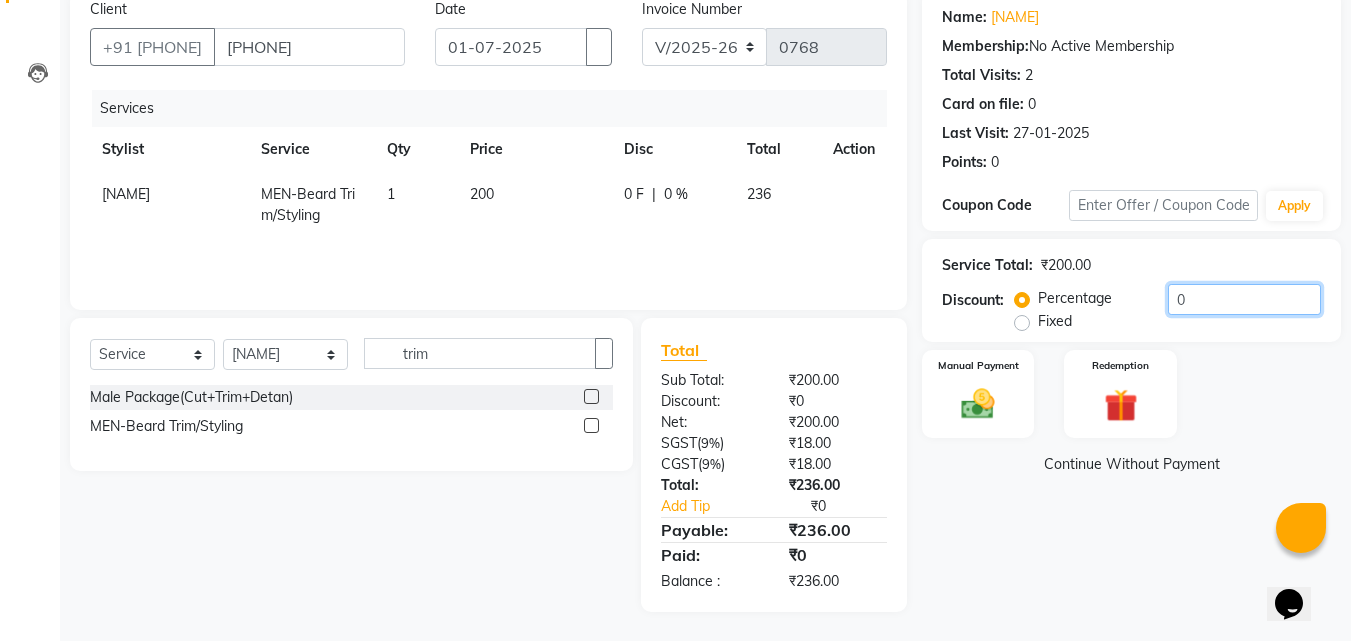 click on "0" at bounding box center (1244, 299) 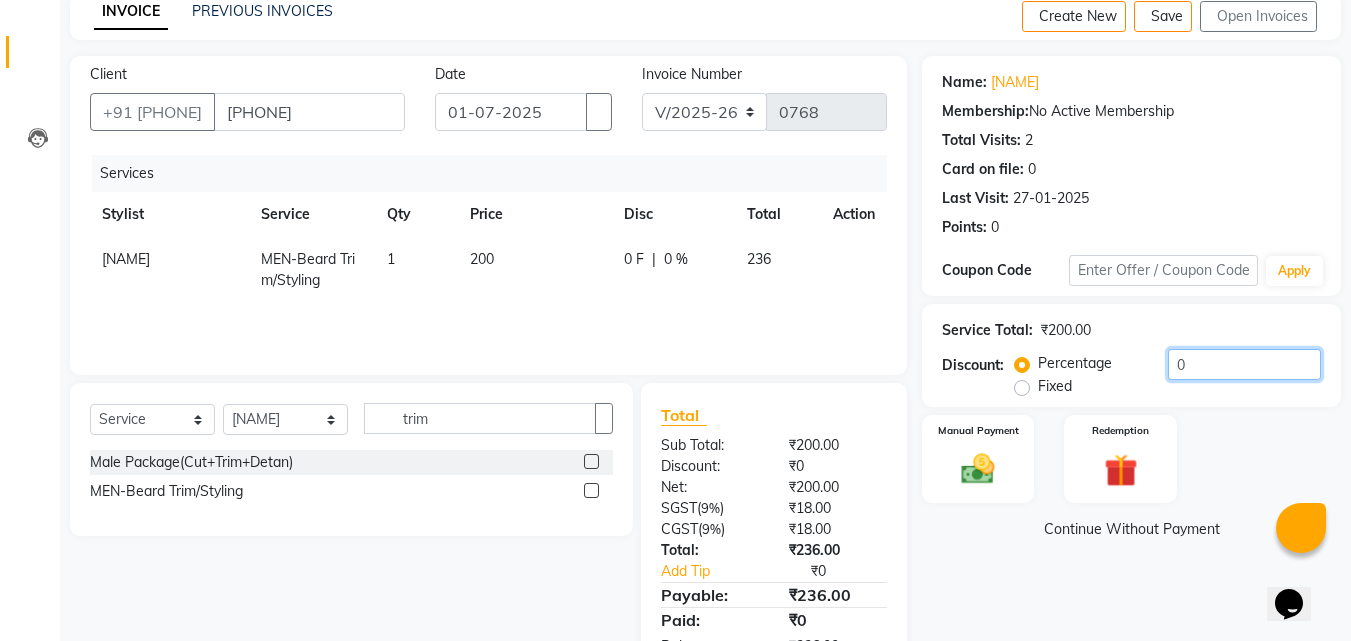 scroll, scrollTop: 59, scrollLeft: 0, axis: vertical 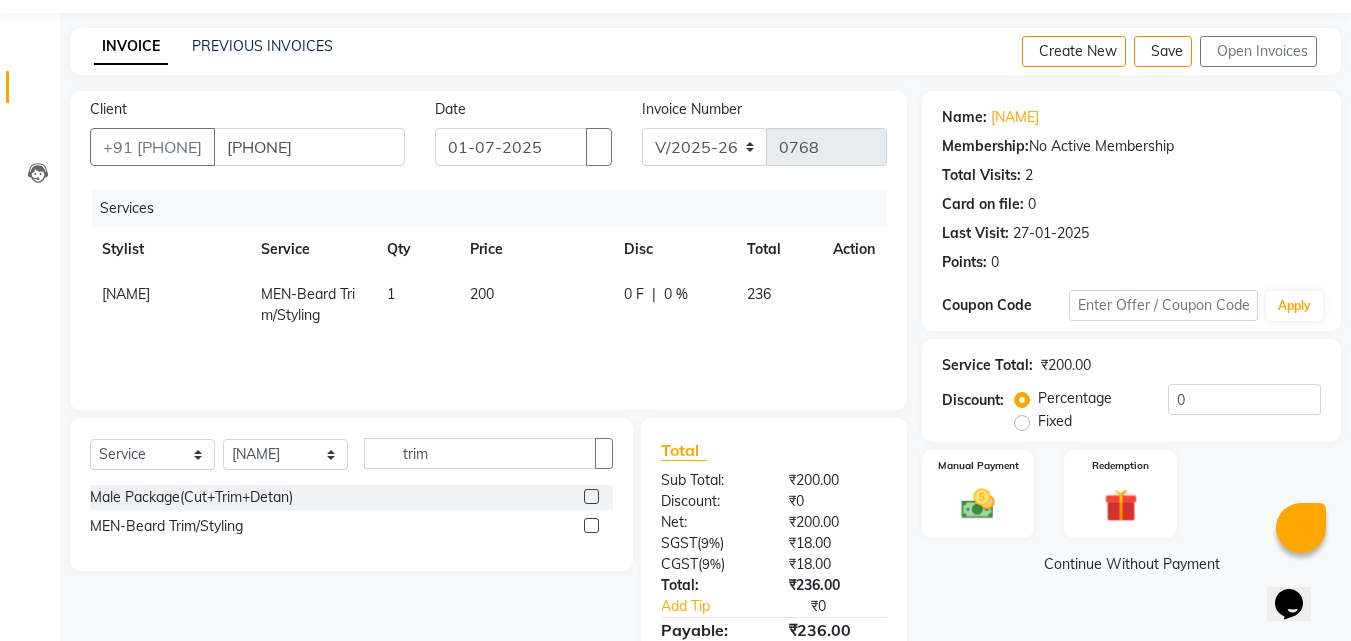 click on "Fixed" at bounding box center (1055, 421) 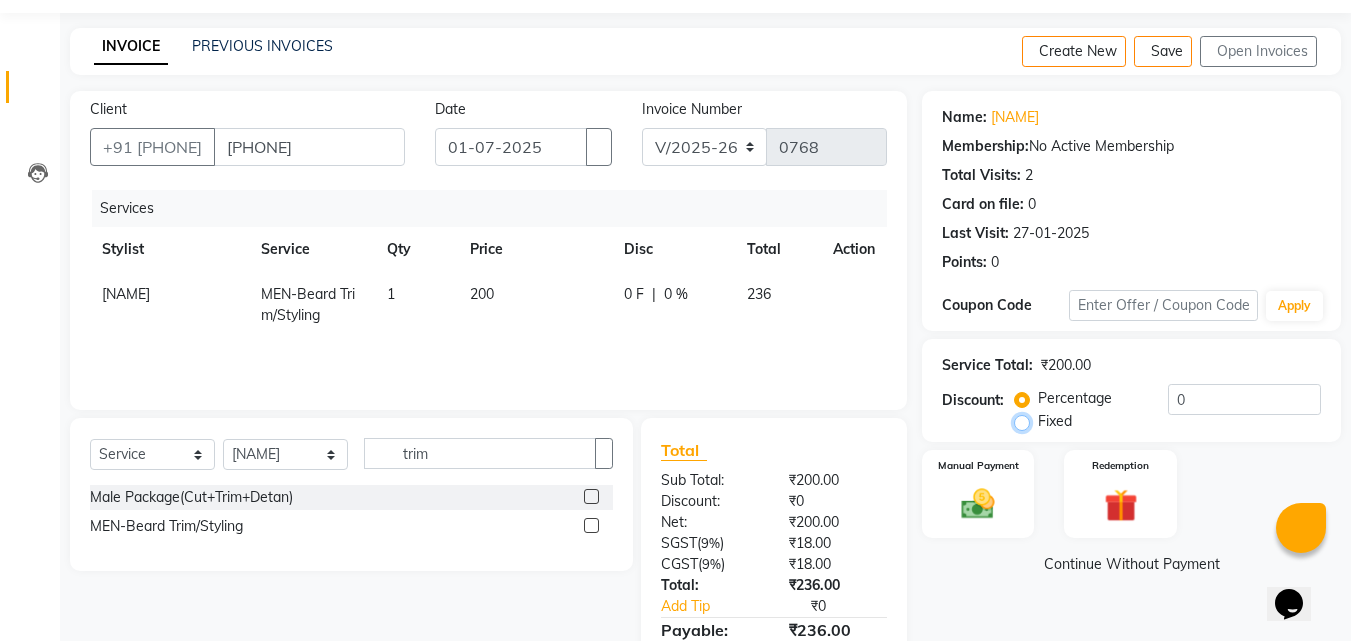 click on "Fixed" at bounding box center [1026, 421] 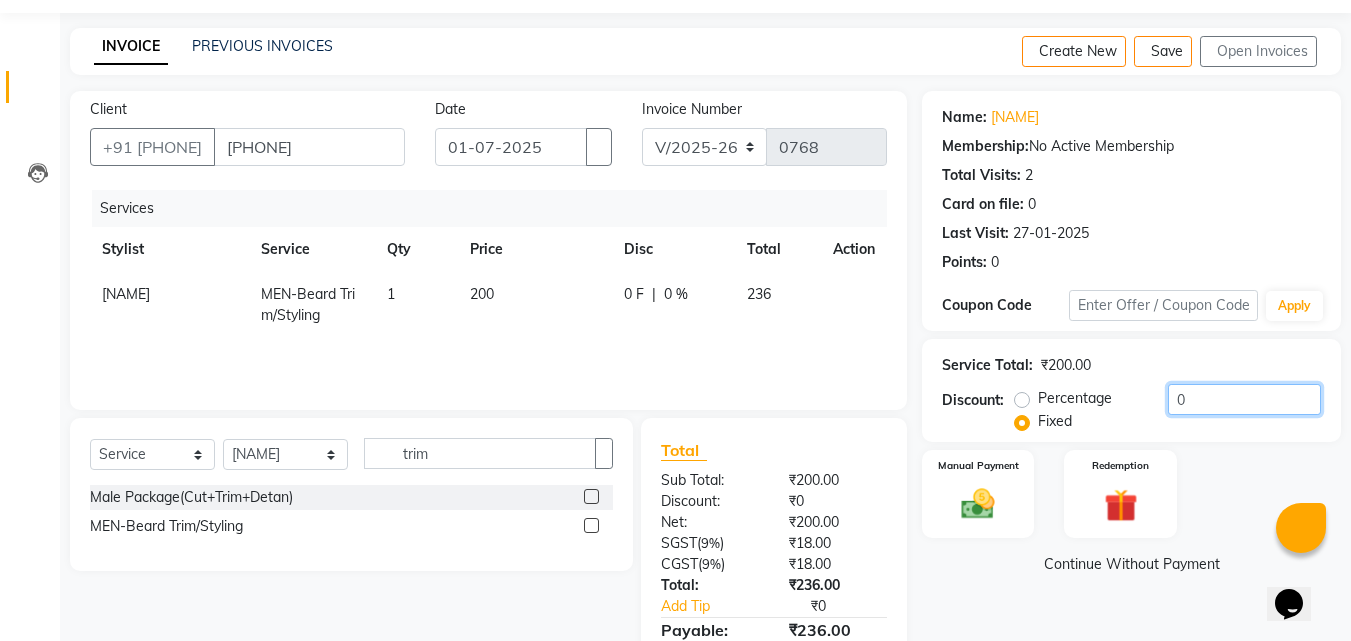 drag, startPoint x: 1228, startPoint y: 404, endPoint x: 1219, endPoint y: 396, distance: 12.0415945 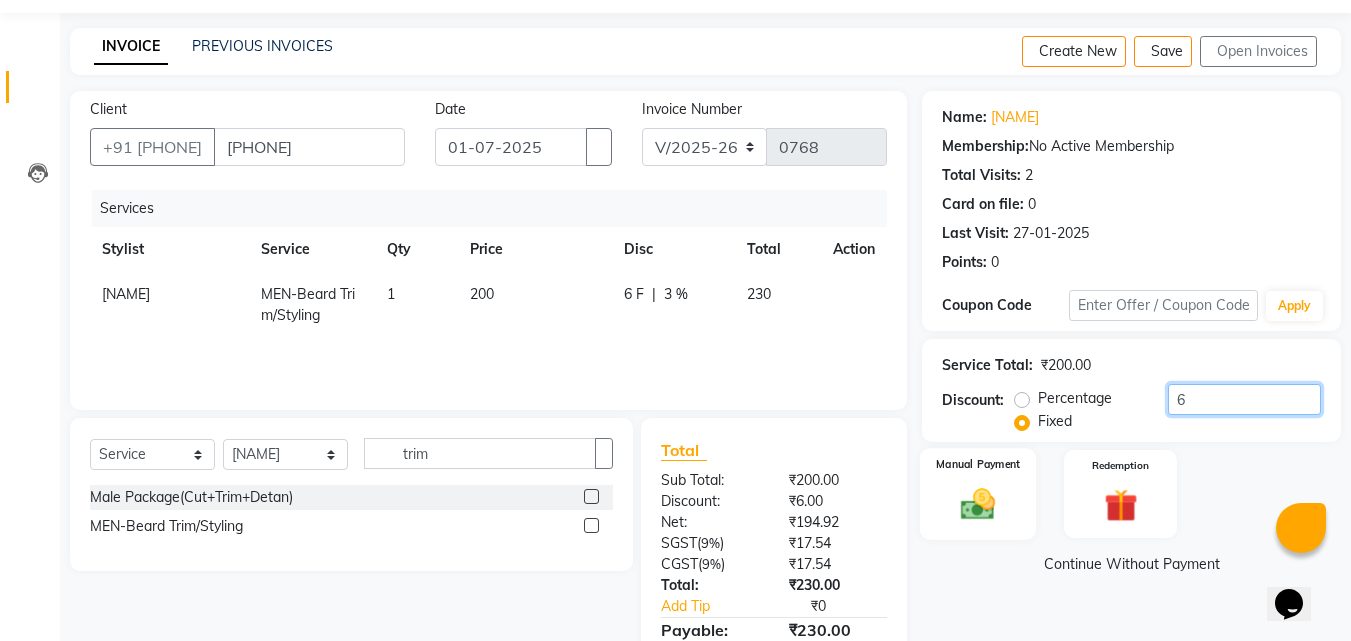 type on "6" 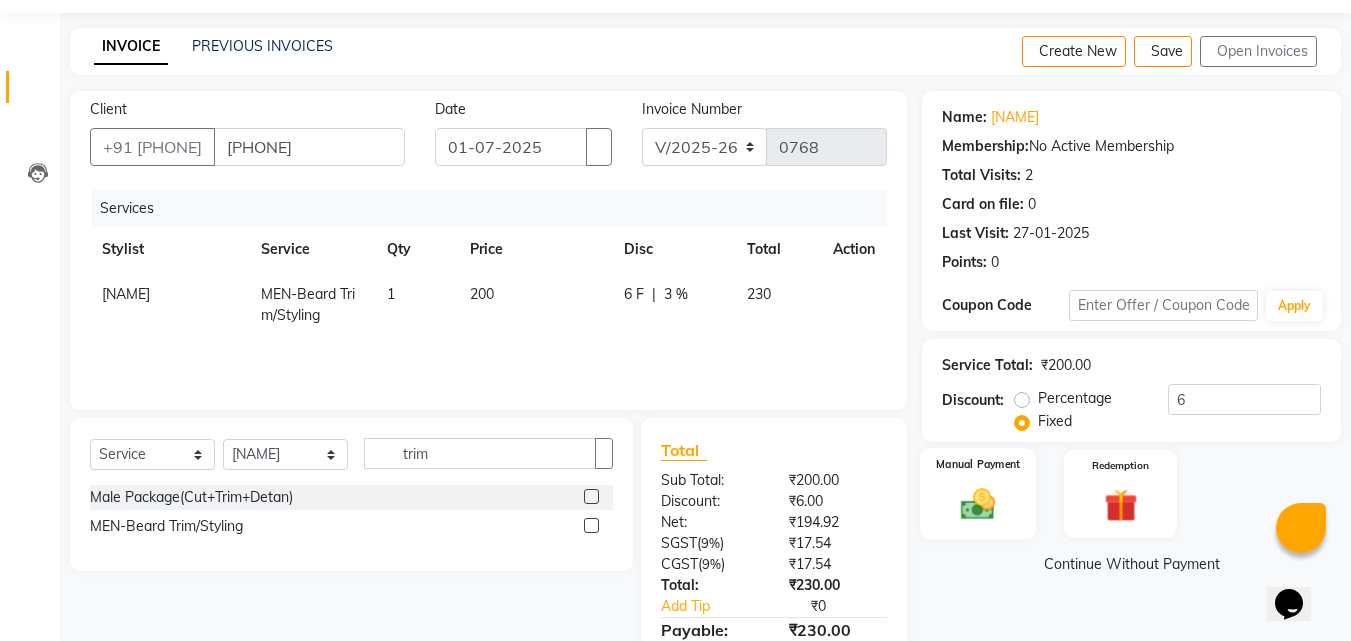 click at bounding box center (978, 504) 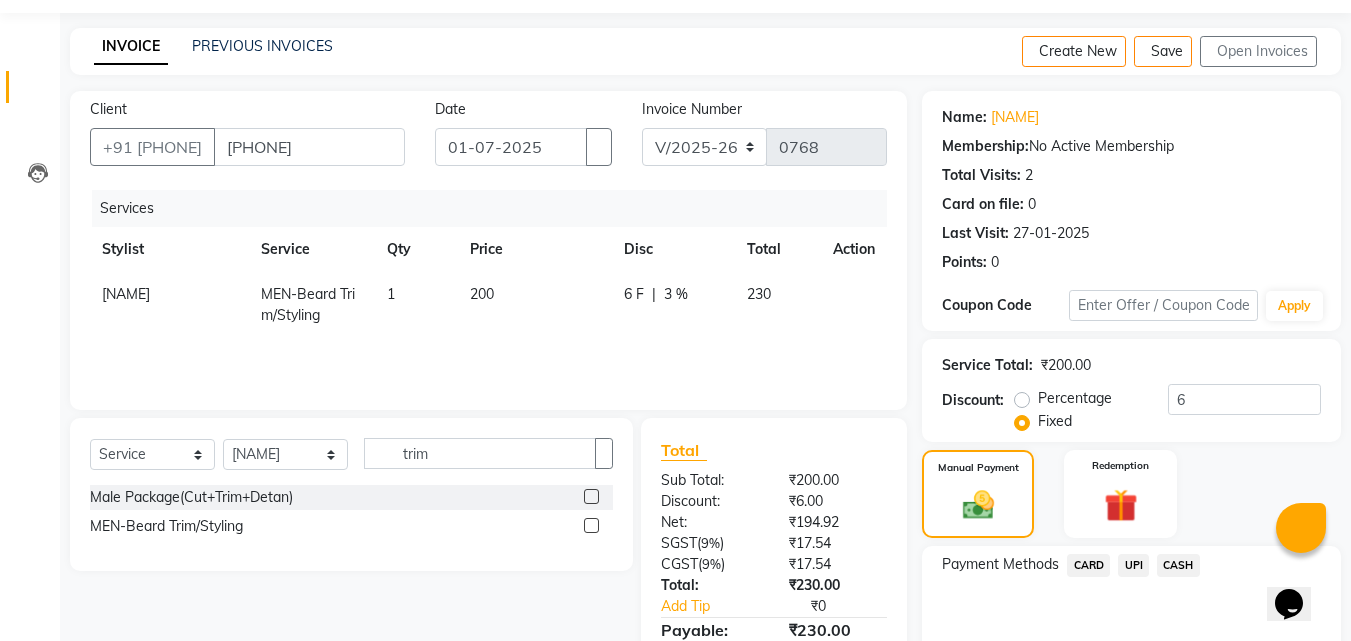 click on "CASH" at bounding box center [1088, 565] 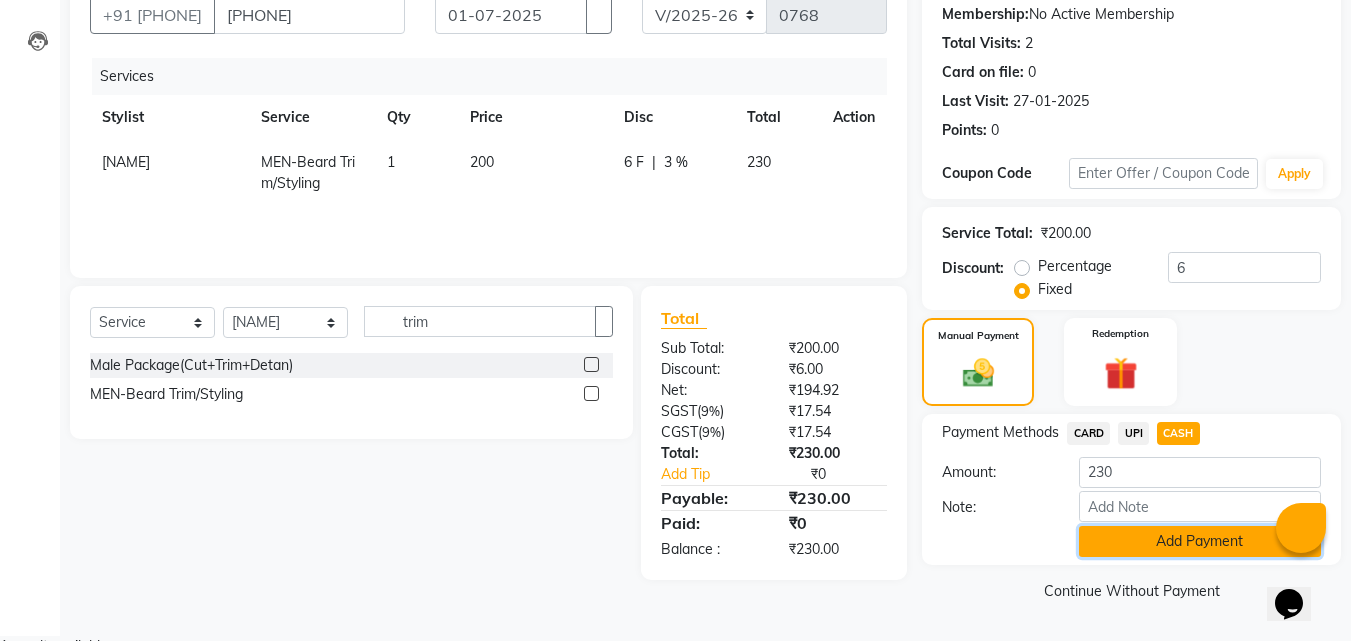 click on "Add Payment" at bounding box center [1200, 541] 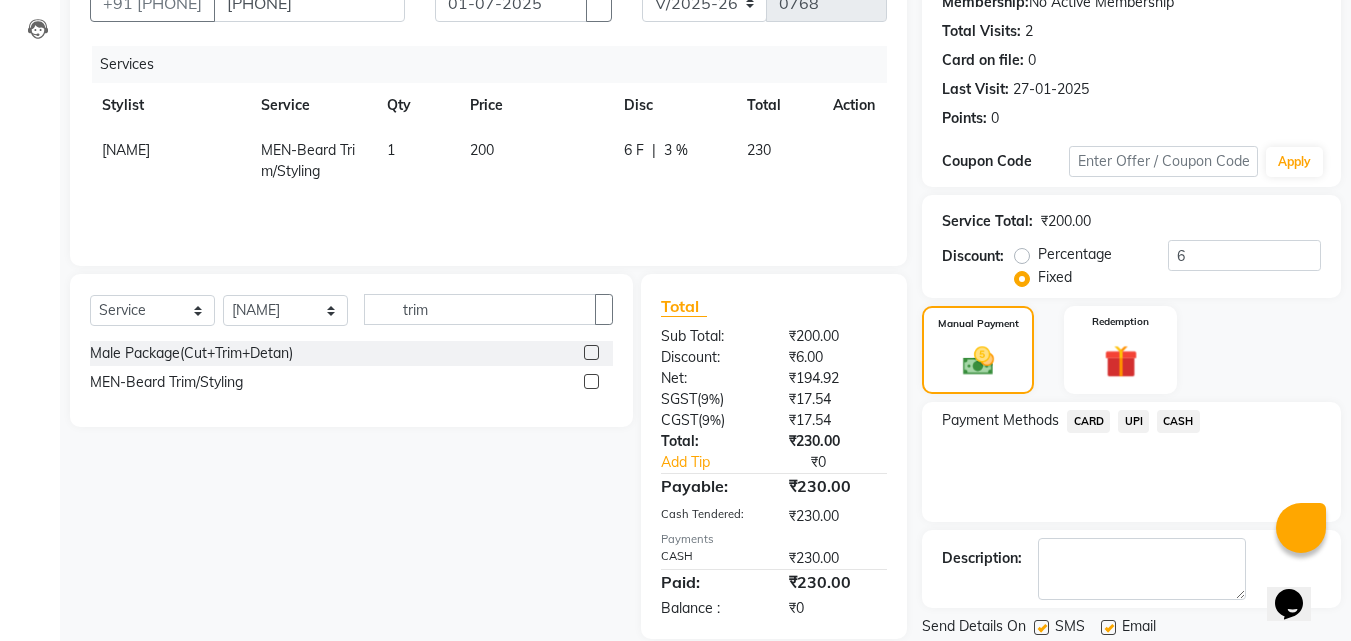 scroll, scrollTop: 275, scrollLeft: 0, axis: vertical 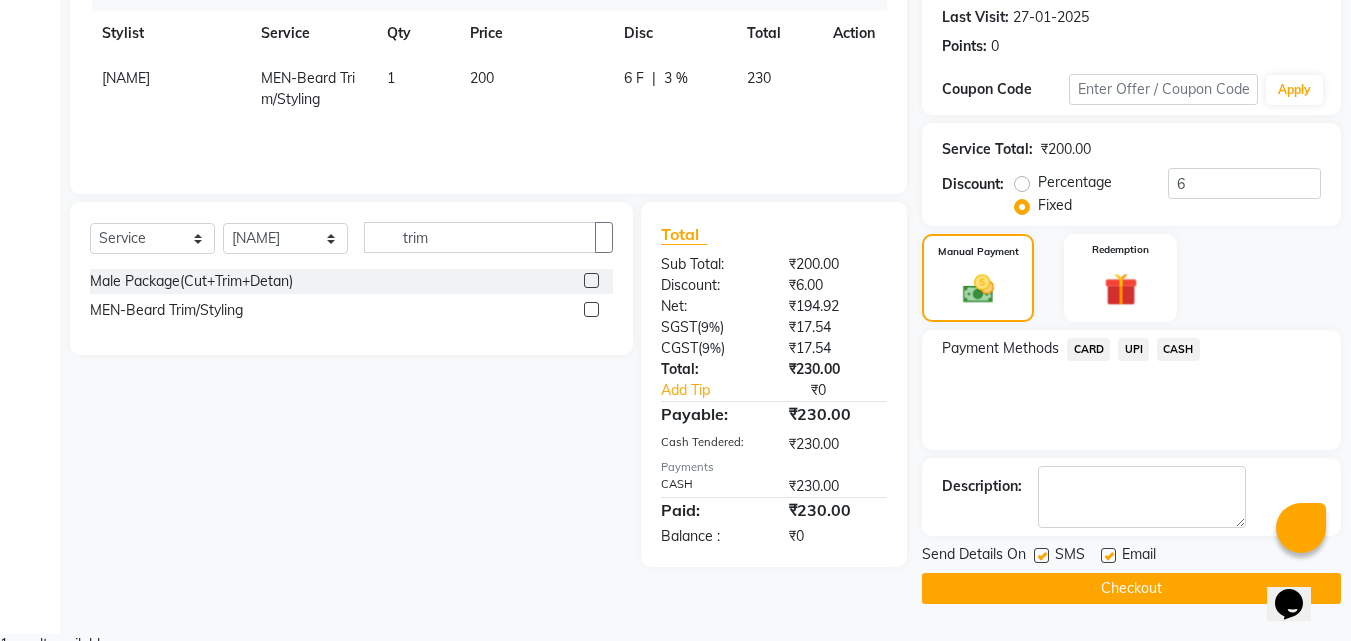click at bounding box center [1108, 555] 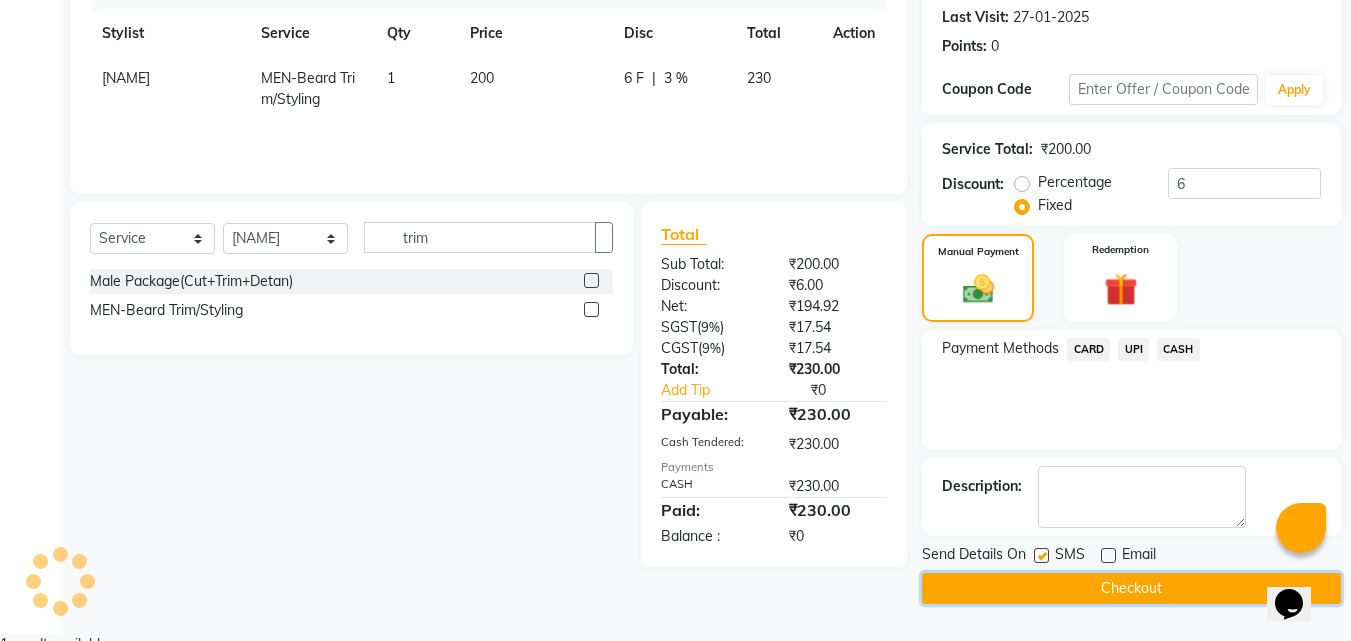 click on "Checkout" at bounding box center (1131, 588) 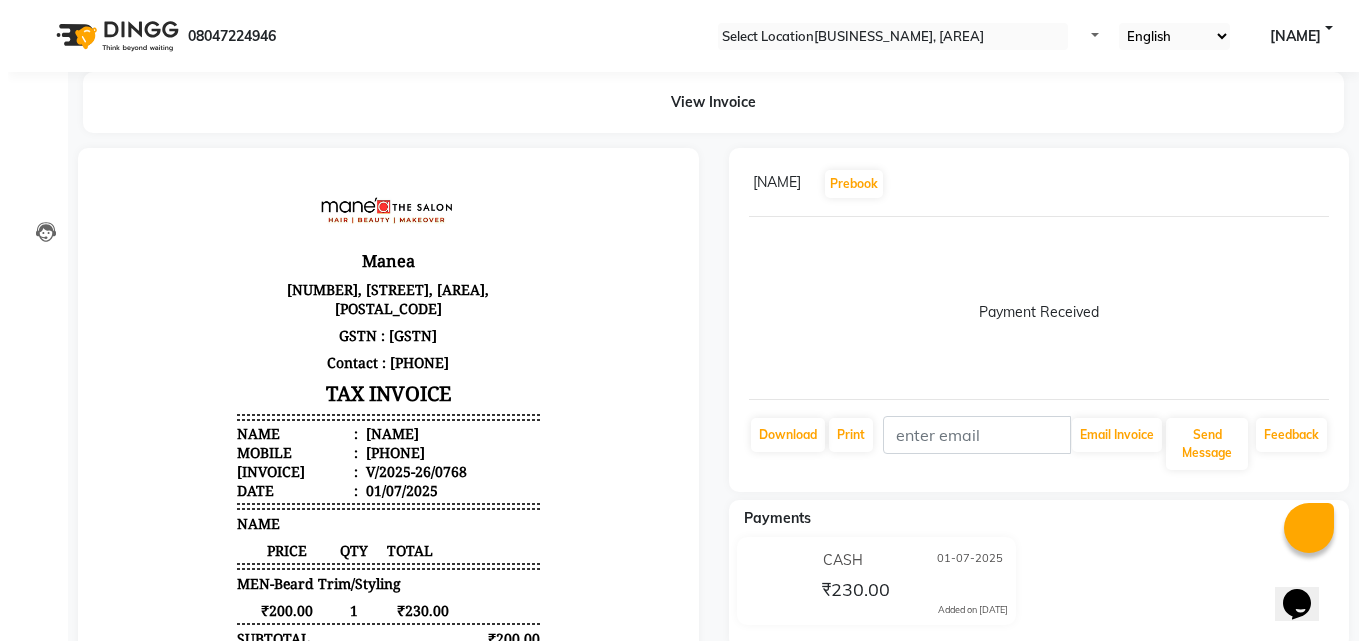 scroll, scrollTop: 0, scrollLeft: 0, axis: both 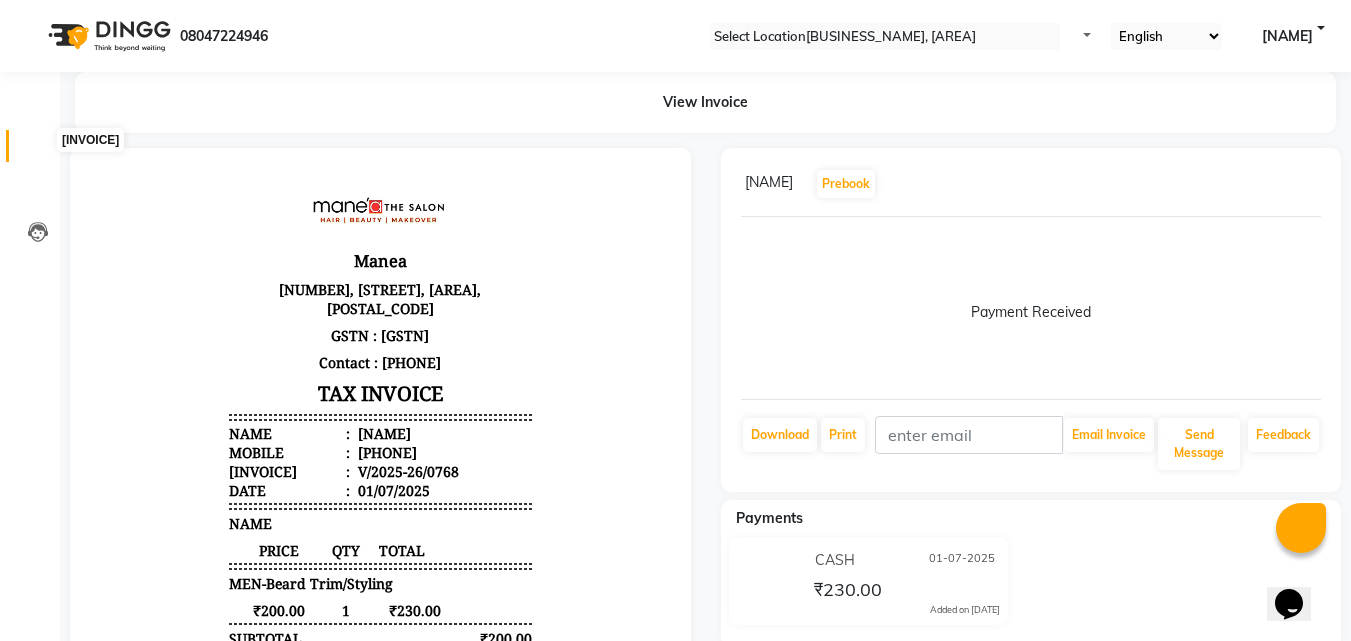 click at bounding box center [38, 151] 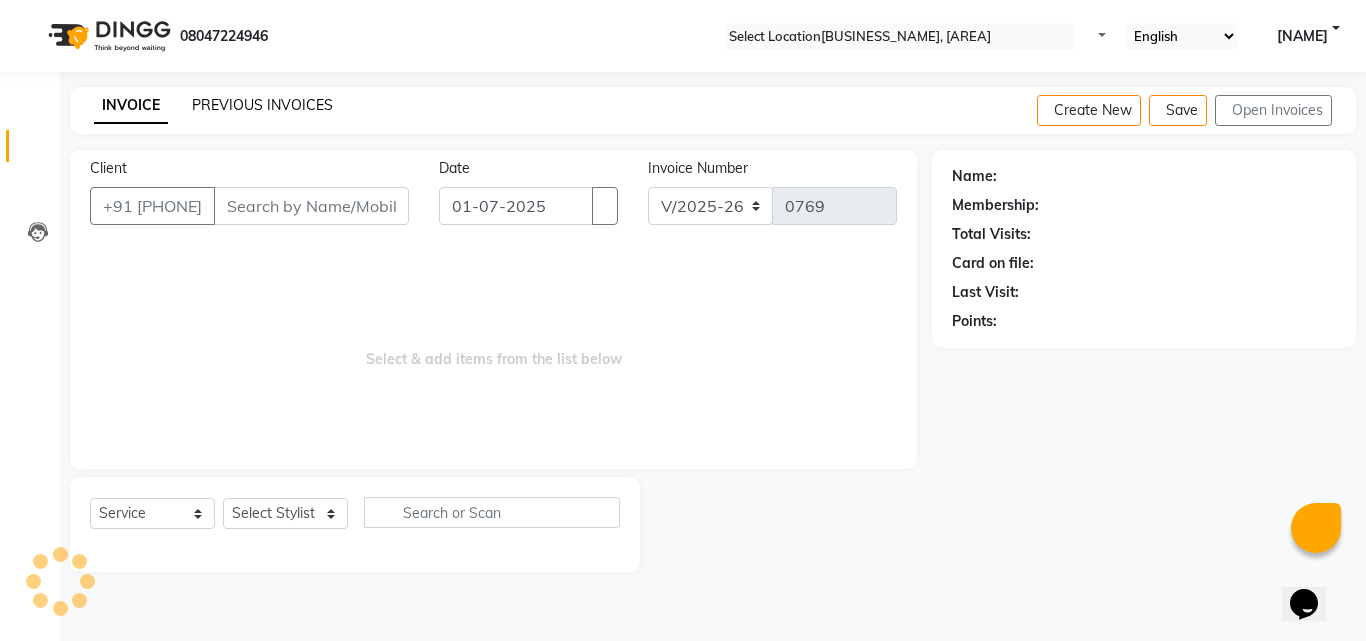 click on "PREVIOUS INVOICES" at bounding box center [262, 105] 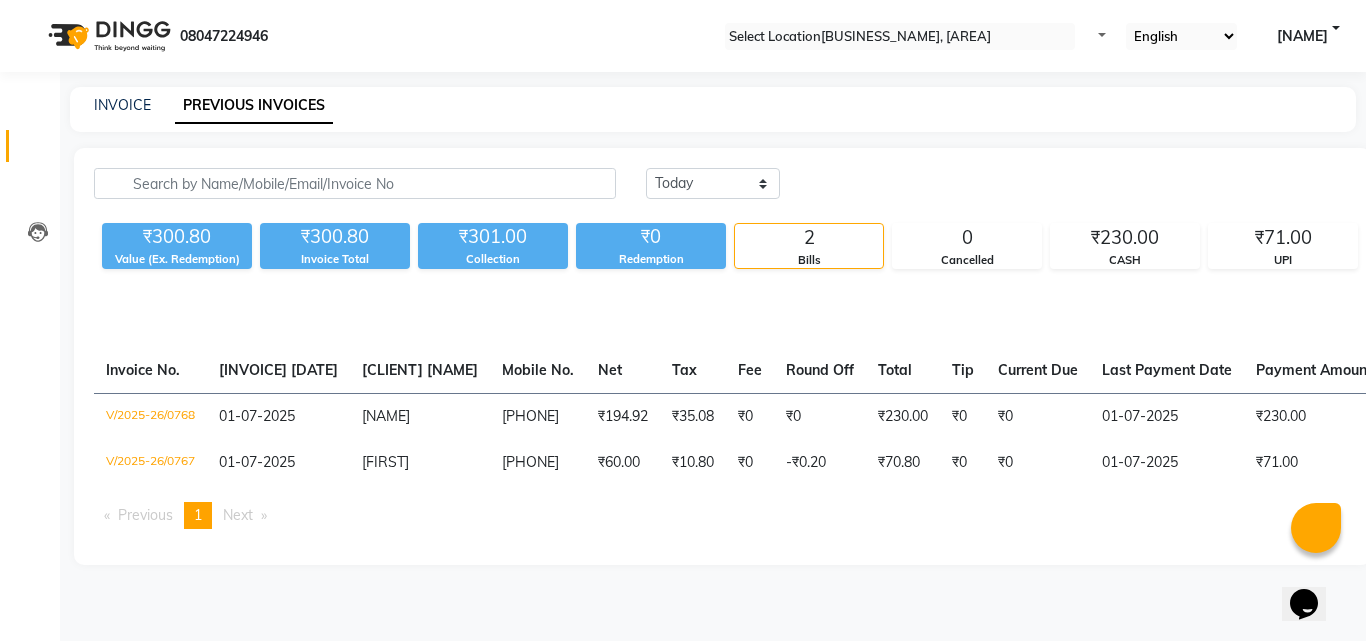scroll, scrollTop: 0, scrollLeft: 380, axis: horizontal 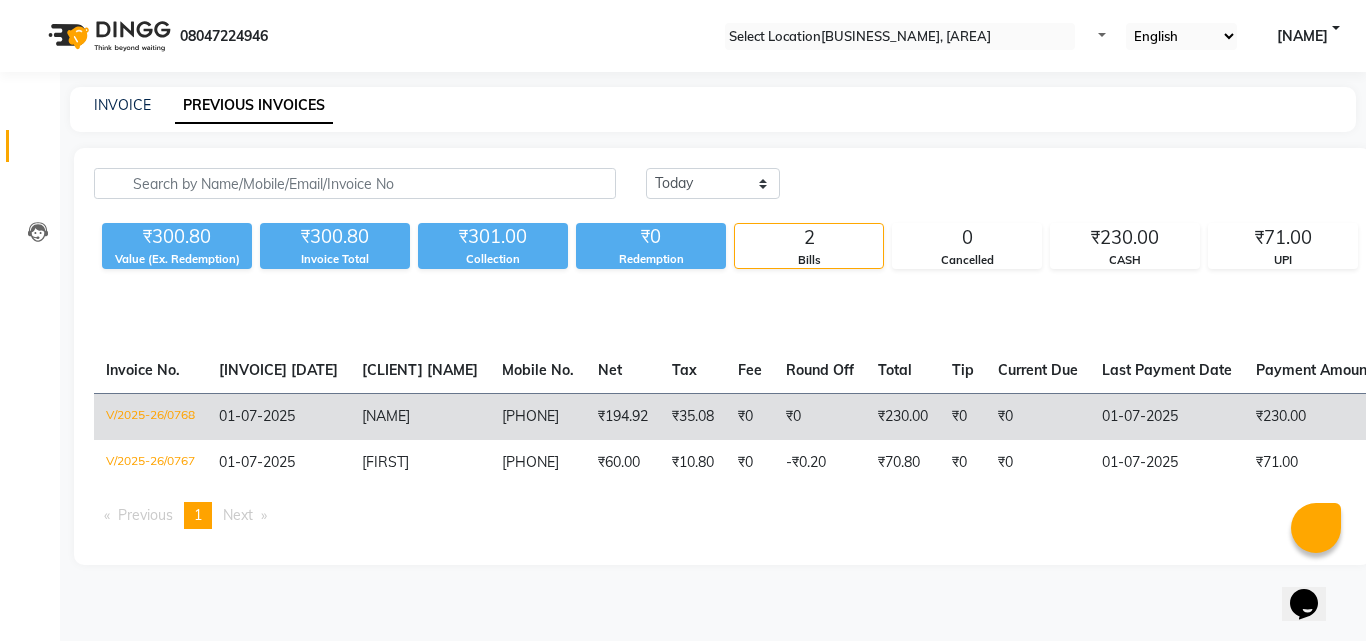 click on "CASH" at bounding box center [1456, 416] 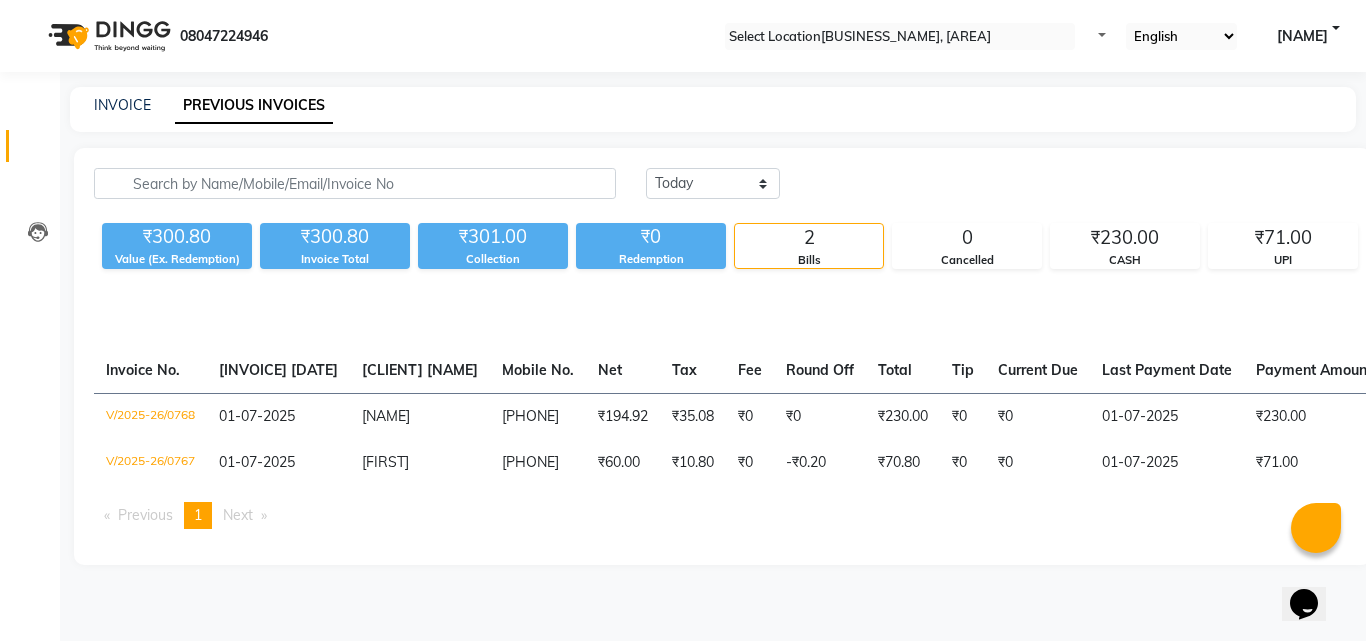 click on "INVOICE PREVIOUS INVOICES" at bounding box center [701, 105] 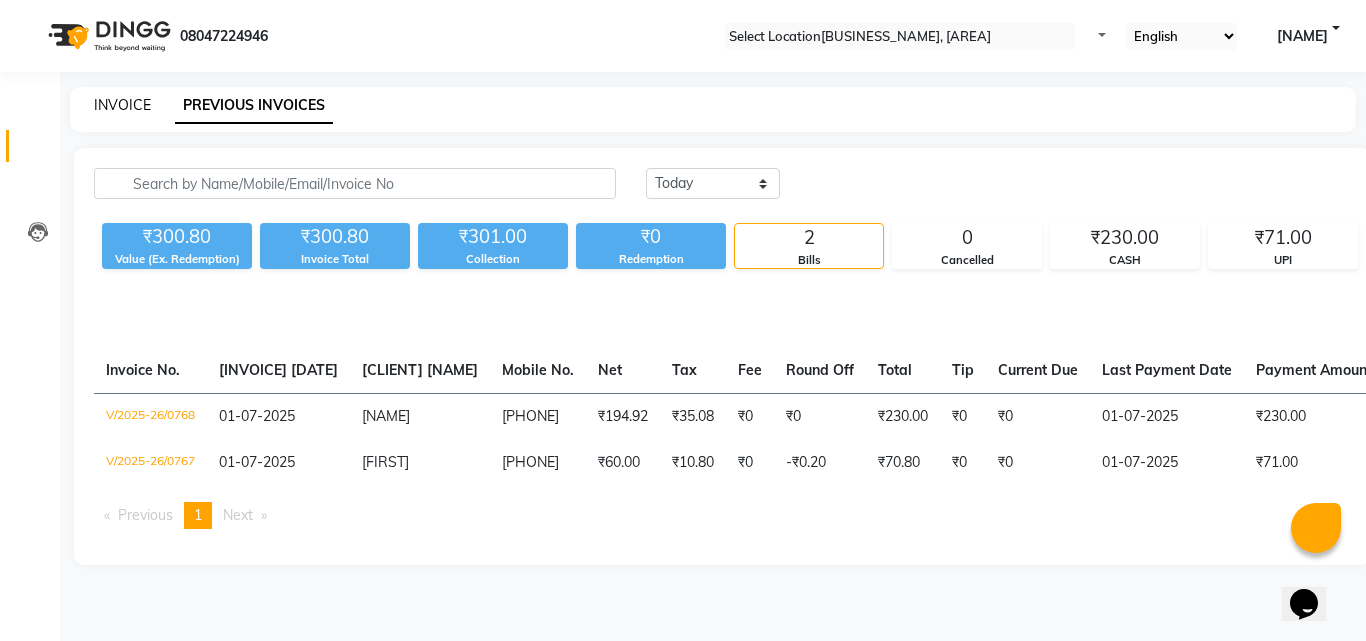 click on "INVOICE" at bounding box center (122, 105) 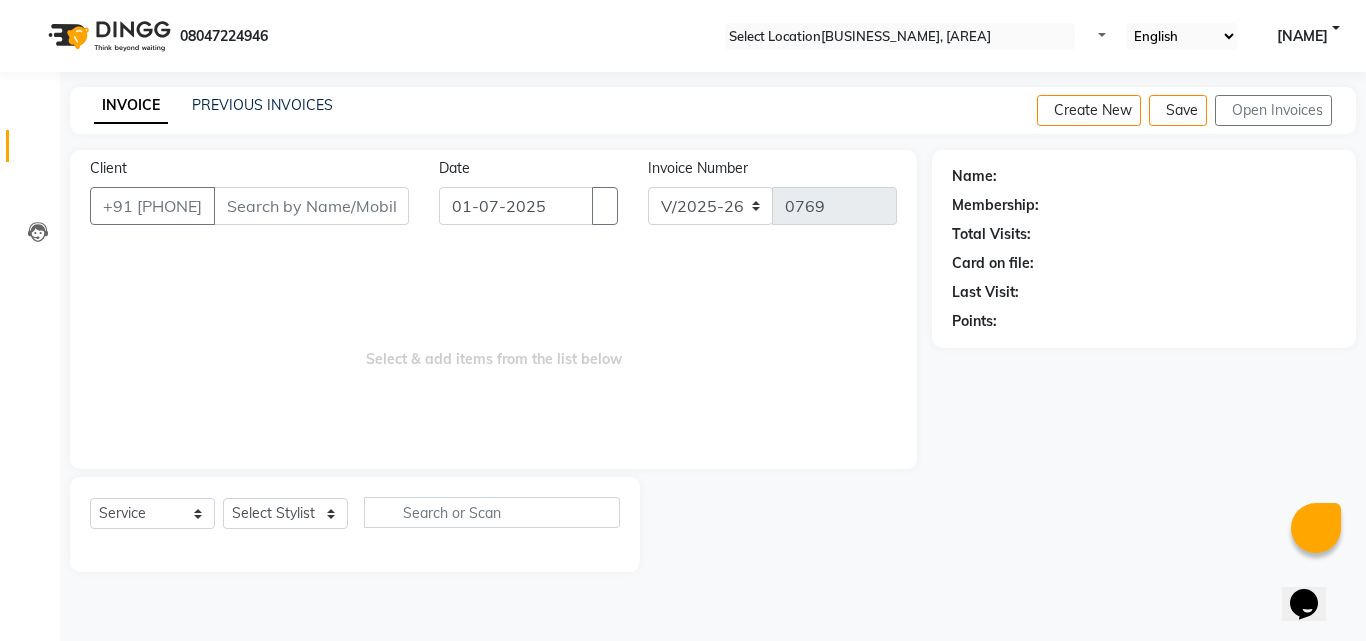 click on "Select & add items from the list below" at bounding box center (493, 349) 